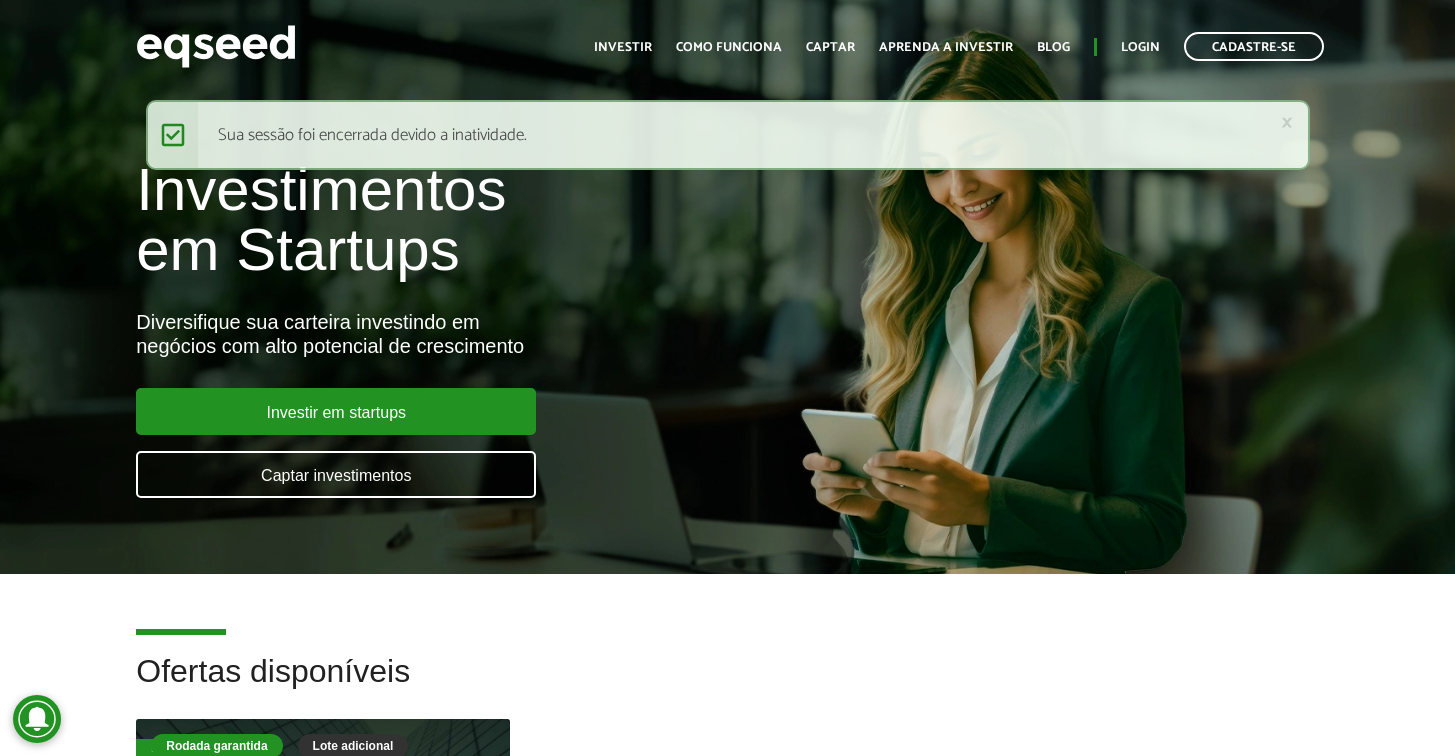 scroll, scrollTop: 0, scrollLeft: 0, axis: both 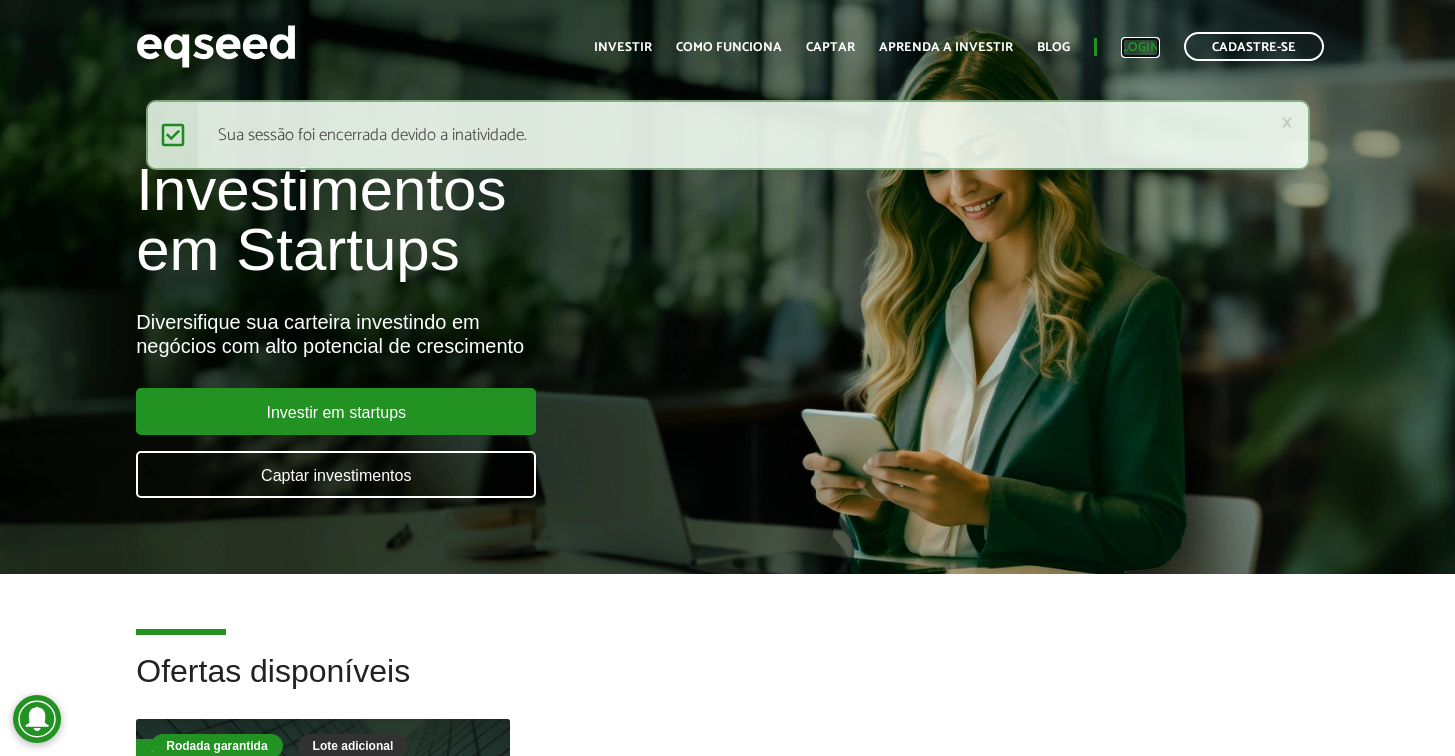 click on "Login" at bounding box center (1140, 47) 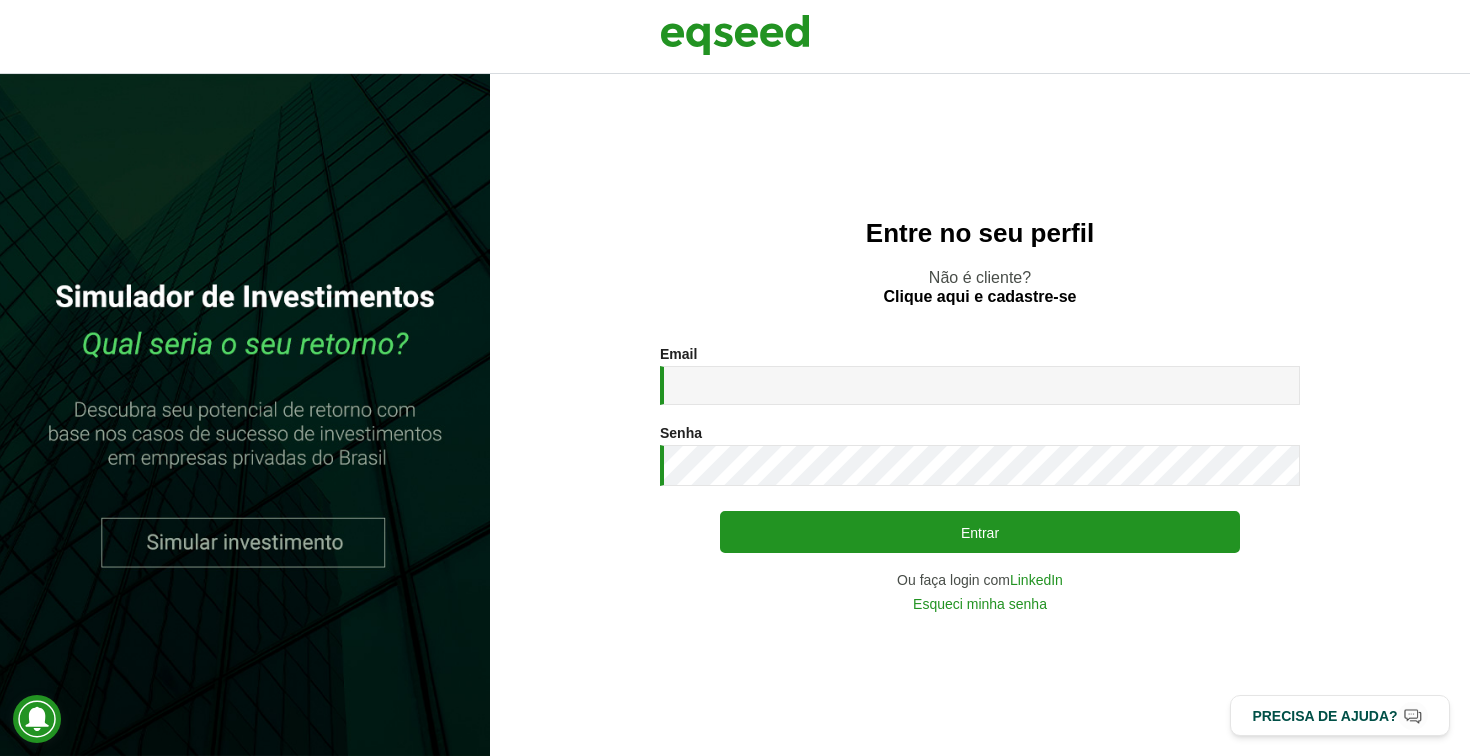 scroll, scrollTop: 0, scrollLeft: 0, axis: both 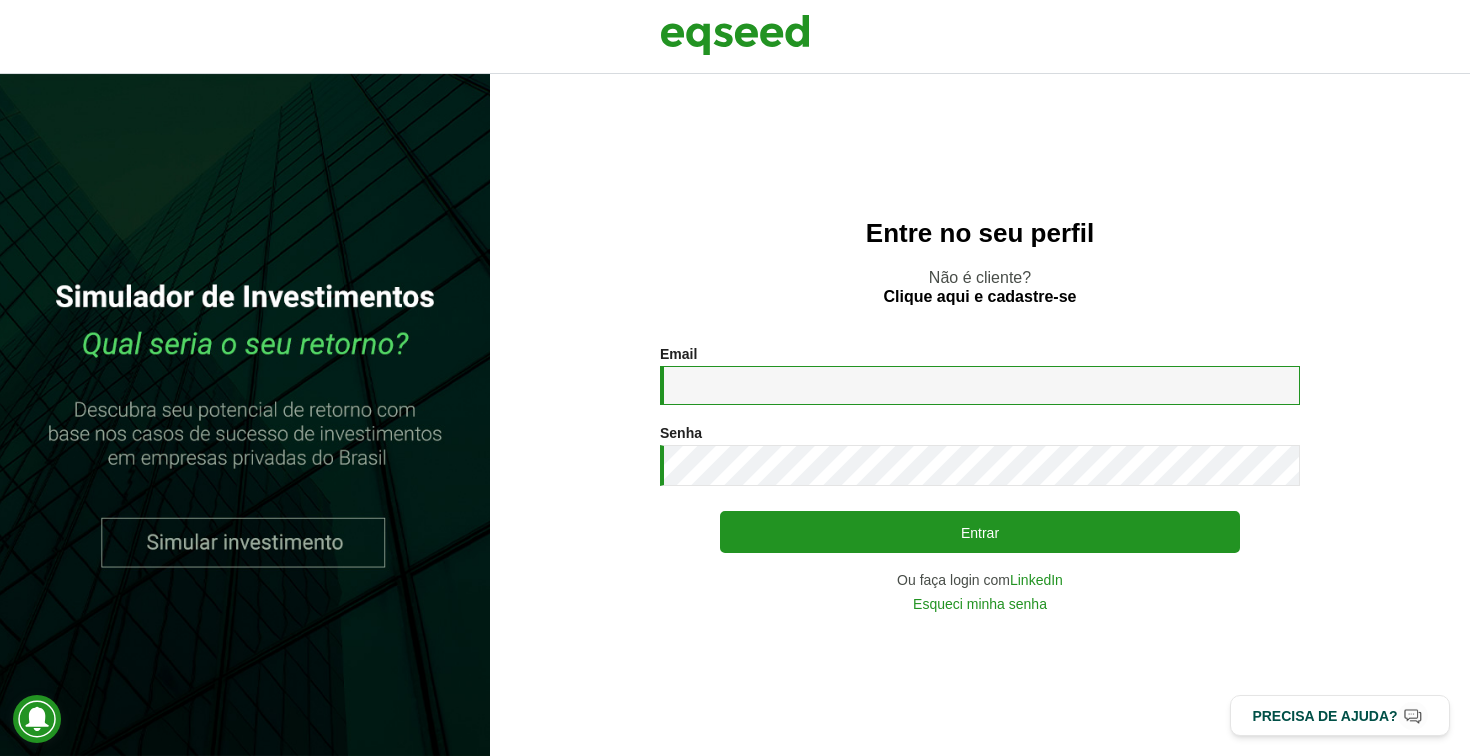 click on "Email  *" at bounding box center (980, 385) 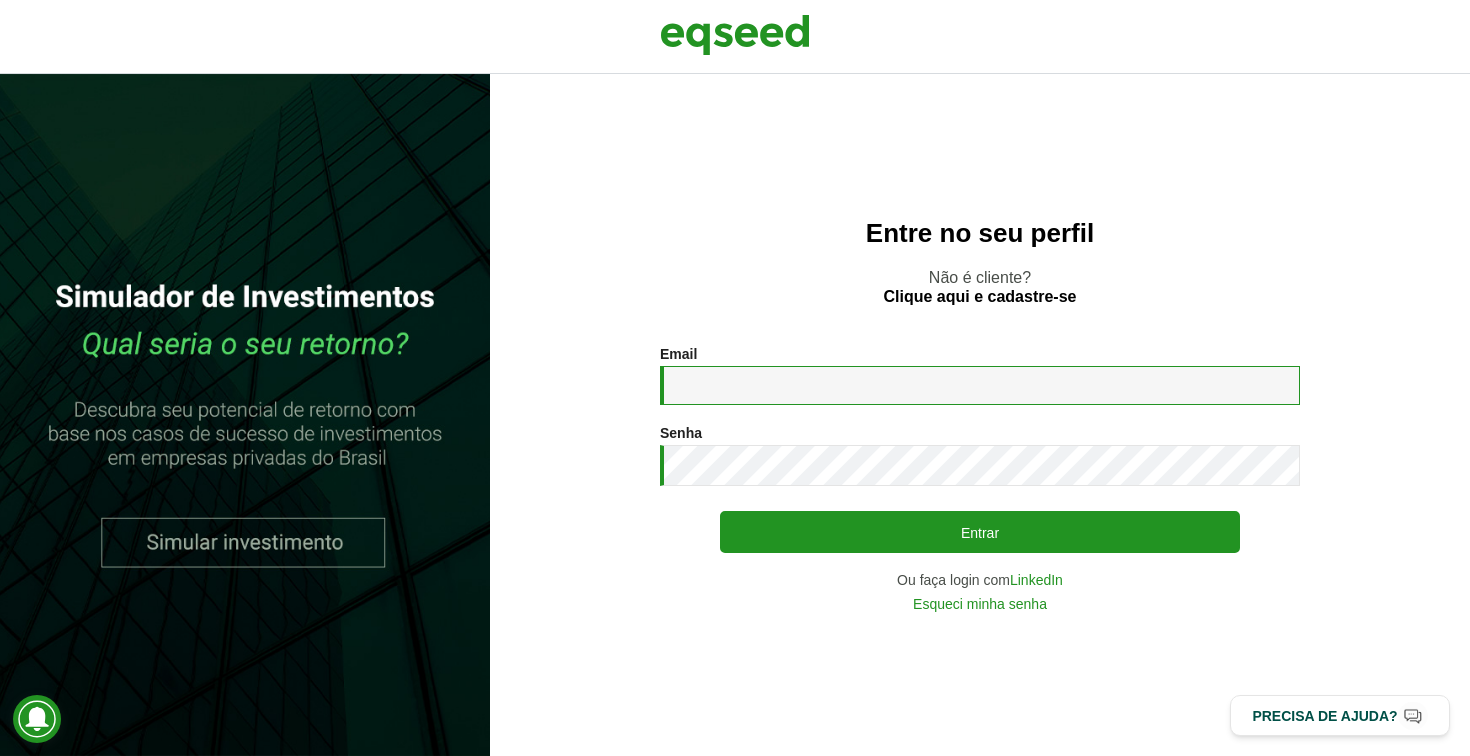type on "**********" 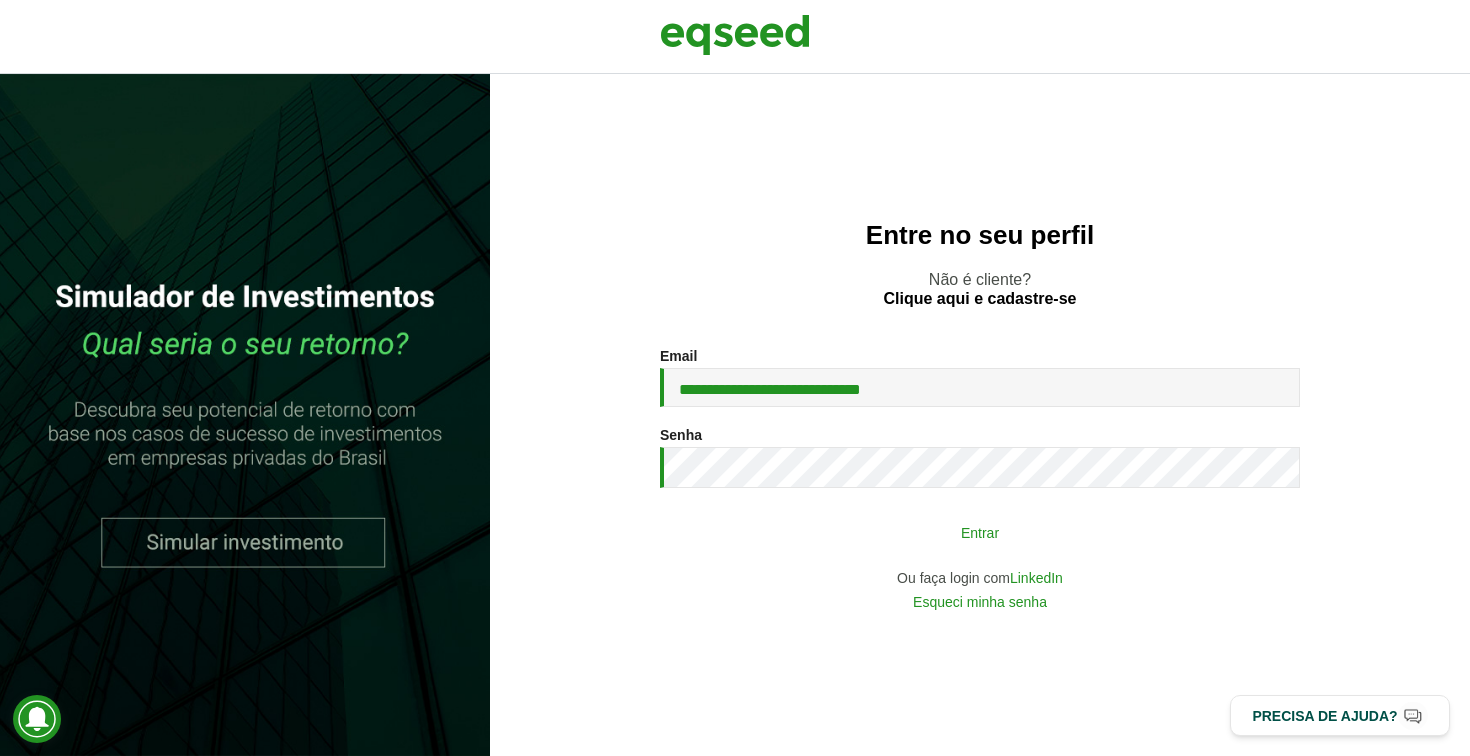 click on "Entrar" at bounding box center (980, 532) 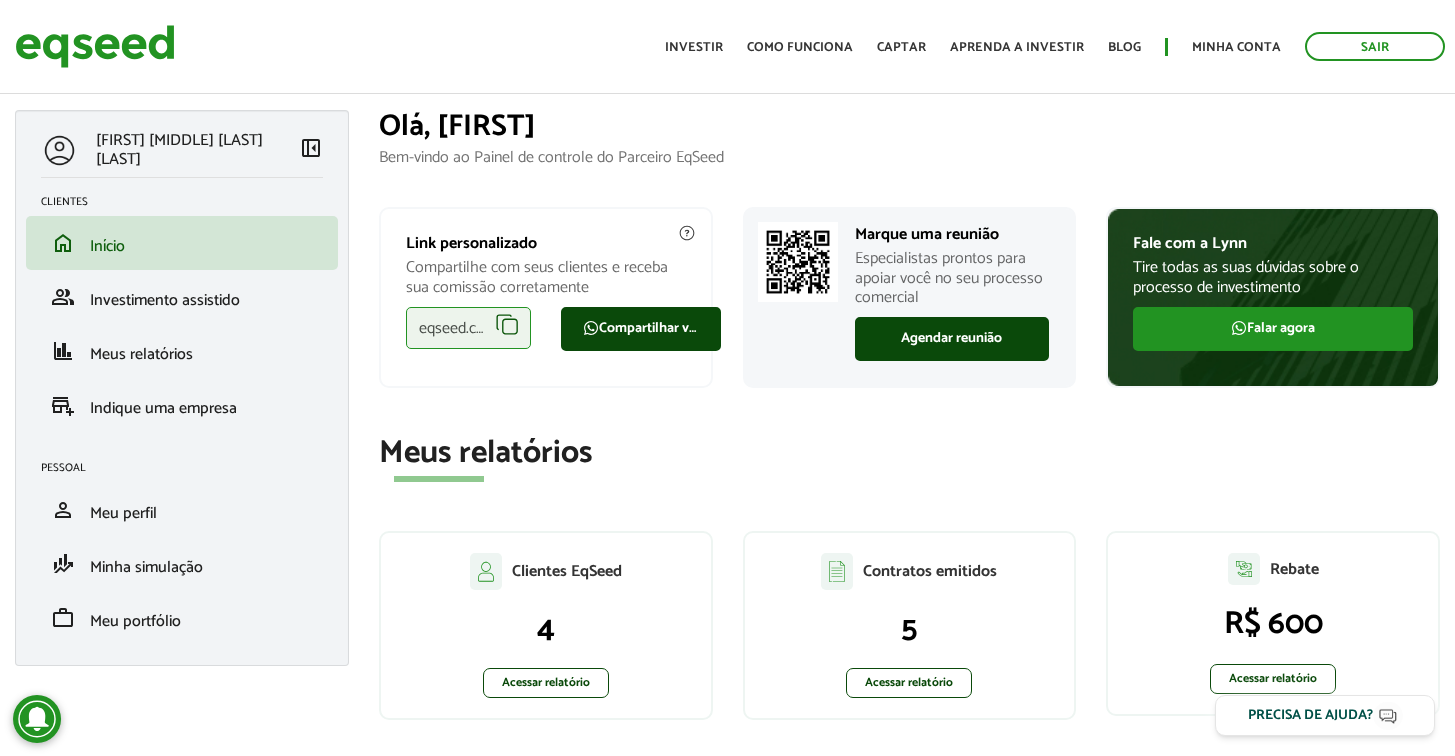 scroll, scrollTop: 0, scrollLeft: 0, axis: both 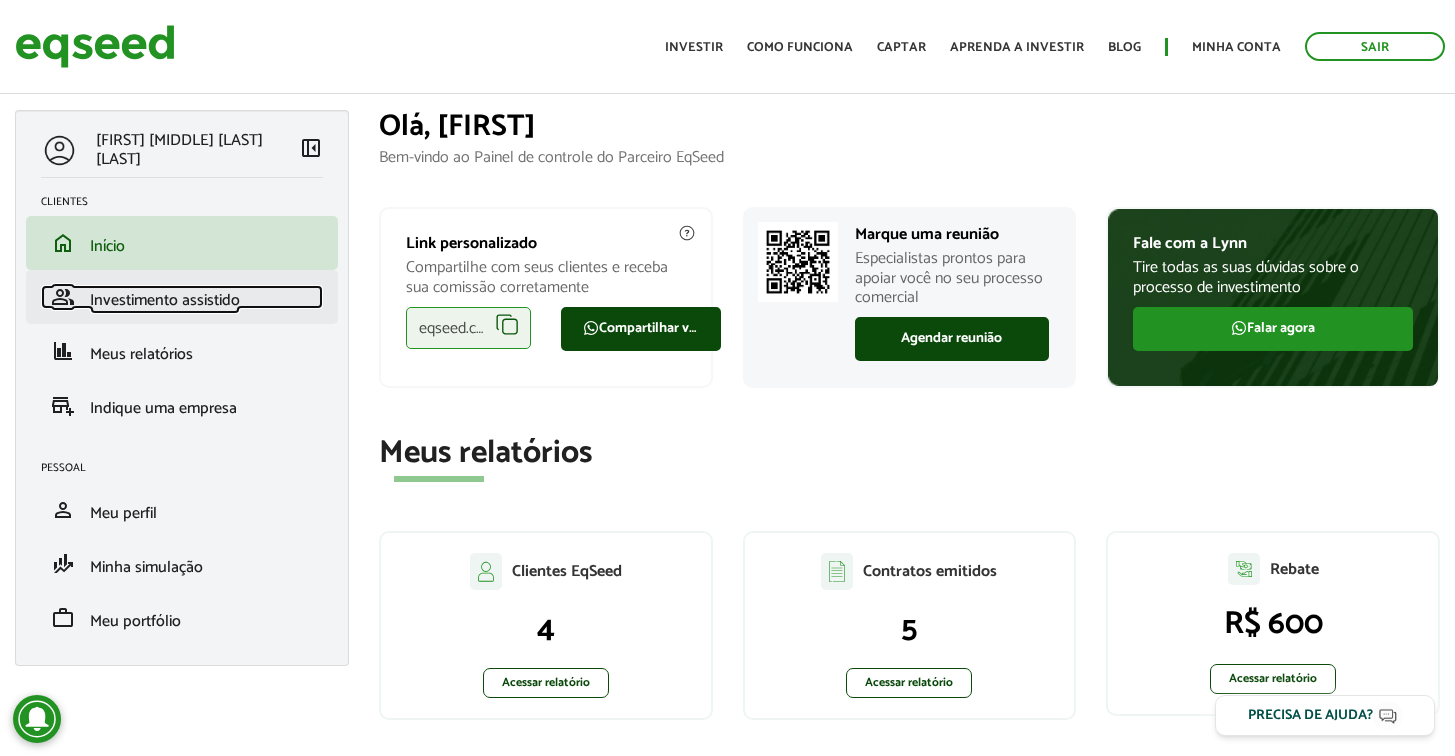 click on "Investimento assistido" at bounding box center [165, 300] 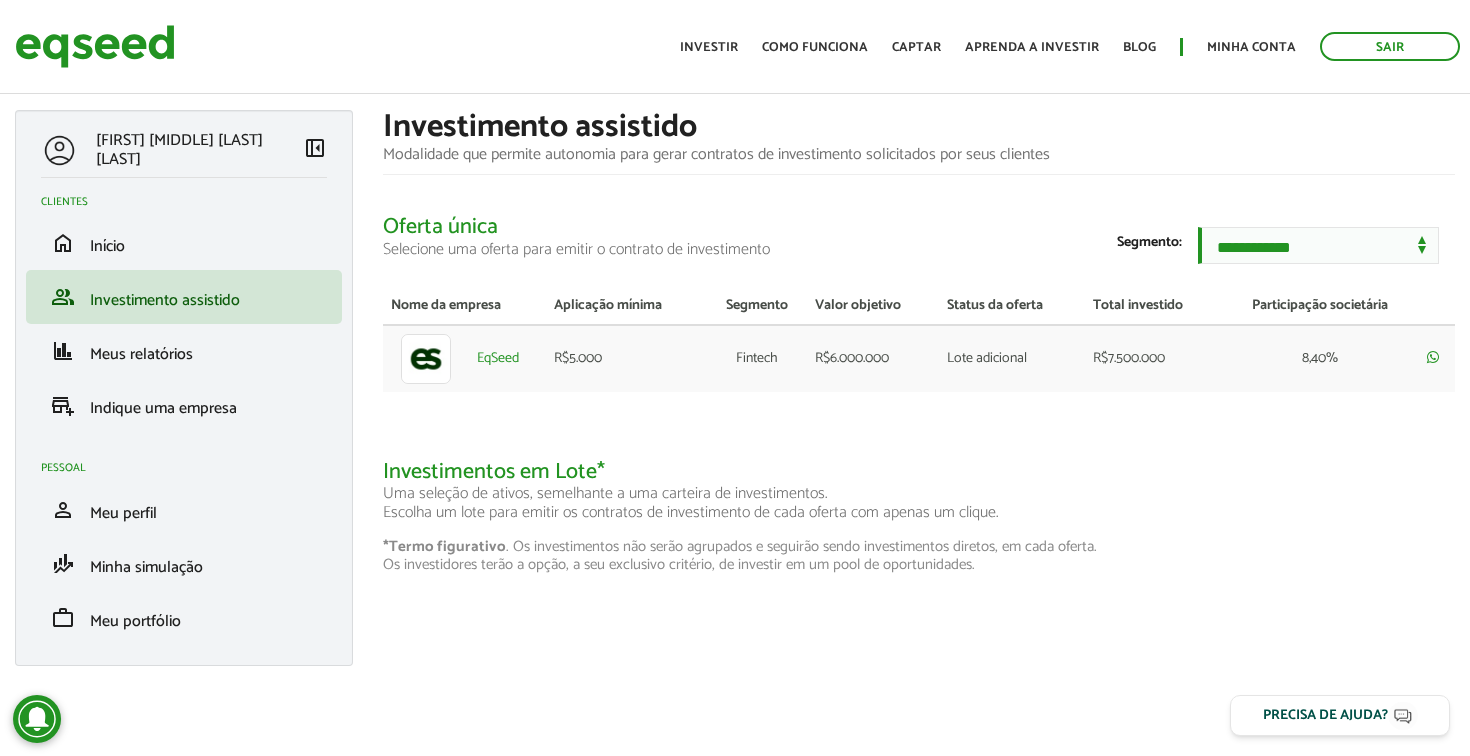 scroll, scrollTop: 0, scrollLeft: 0, axis: both 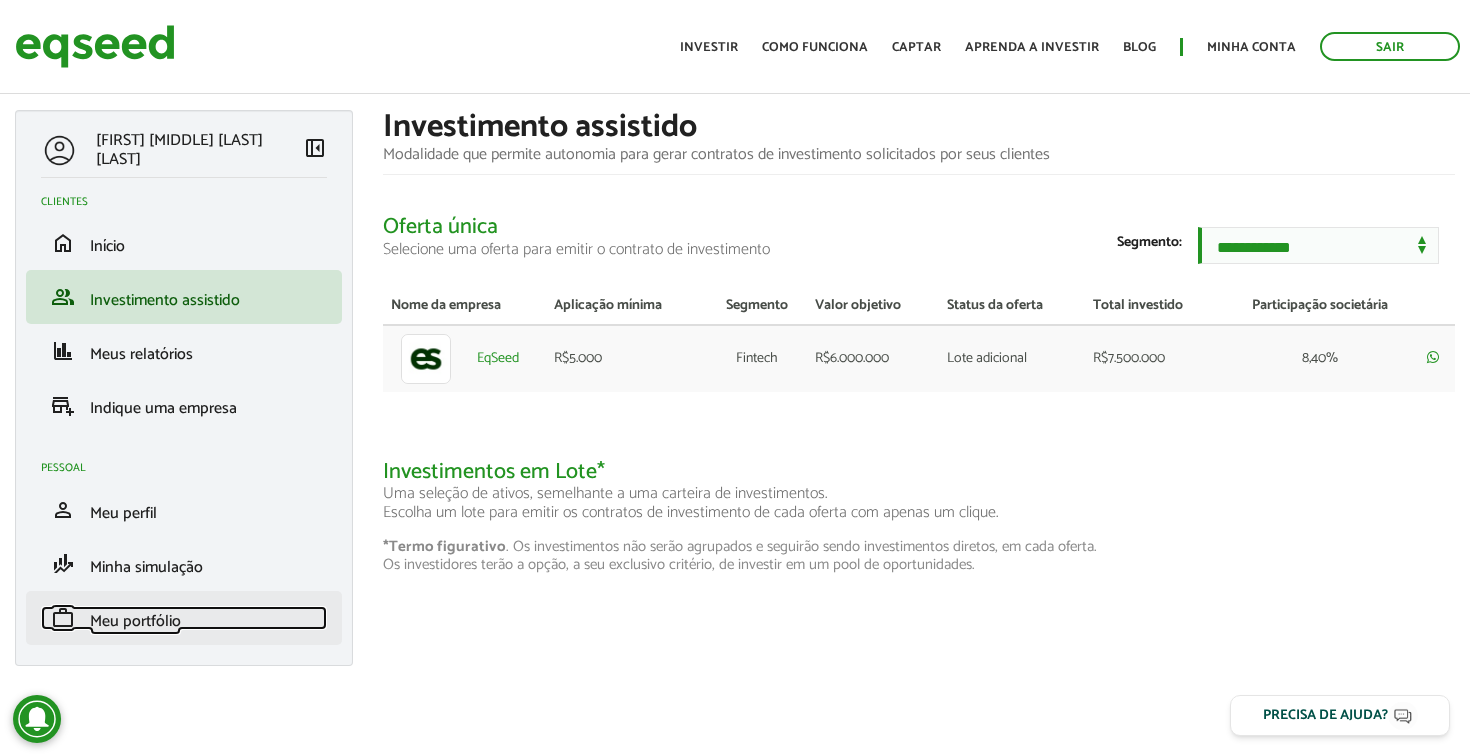 click on "Meu portfólio" at bounding box center [135, 621] 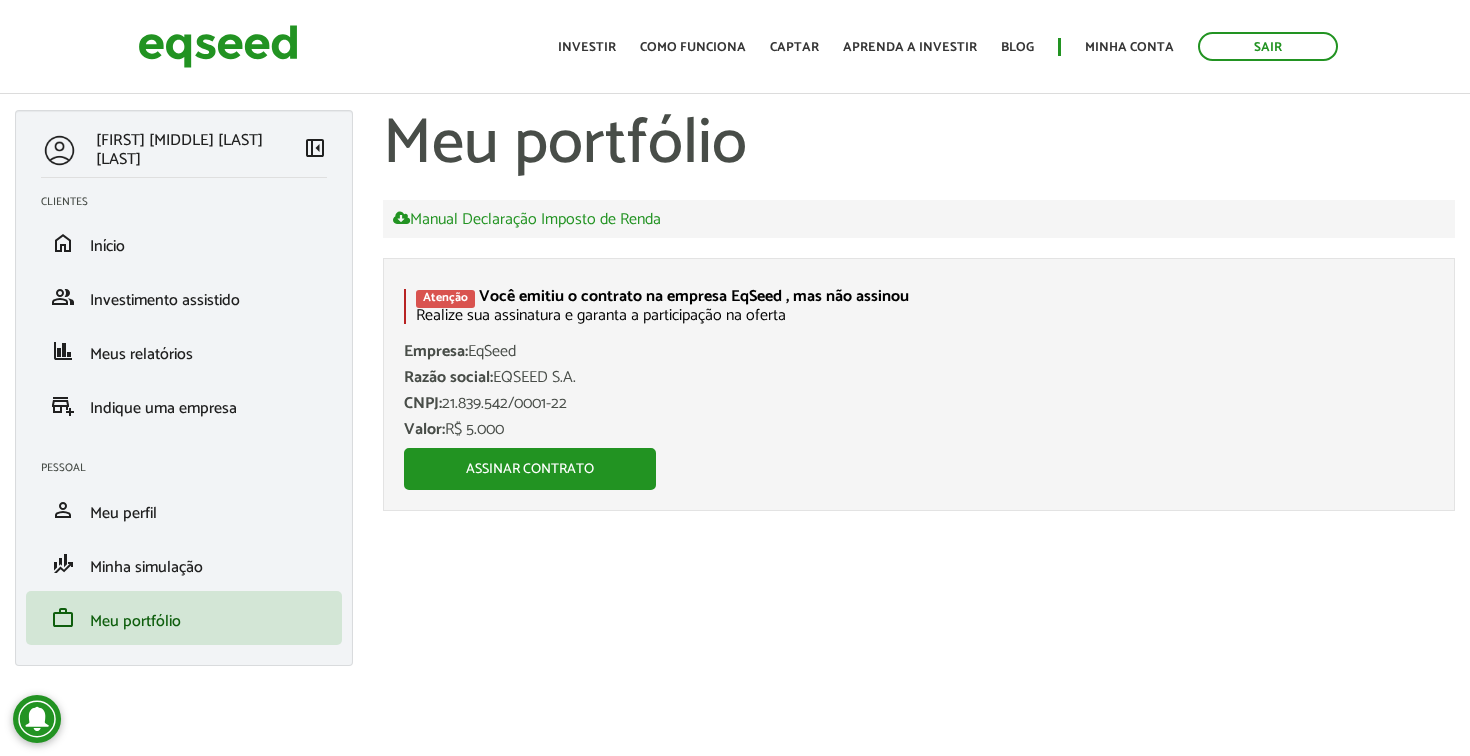 scroll, scrollTop: 0, scrollLeft: 0, axis: both 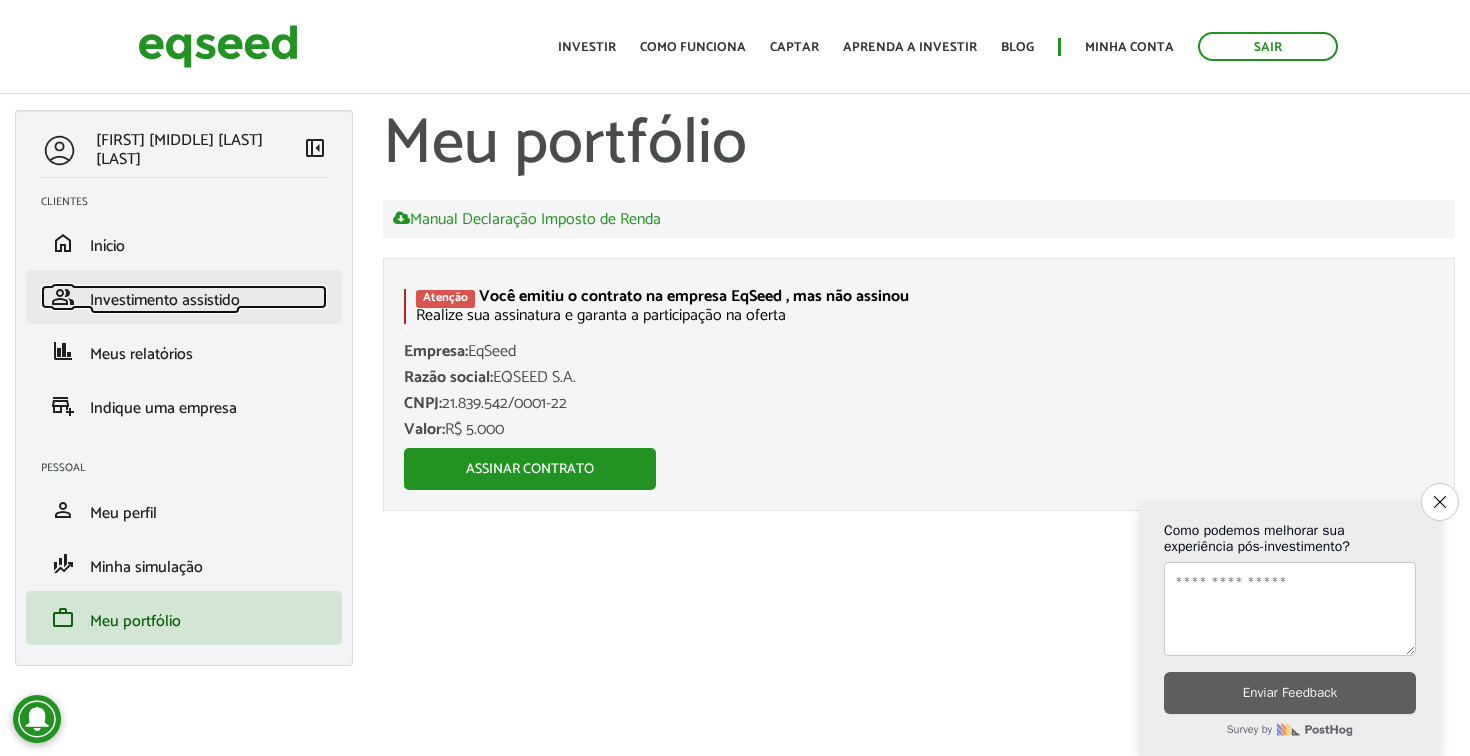 click on "Investimento assistido" at bounding box center [165, 300] 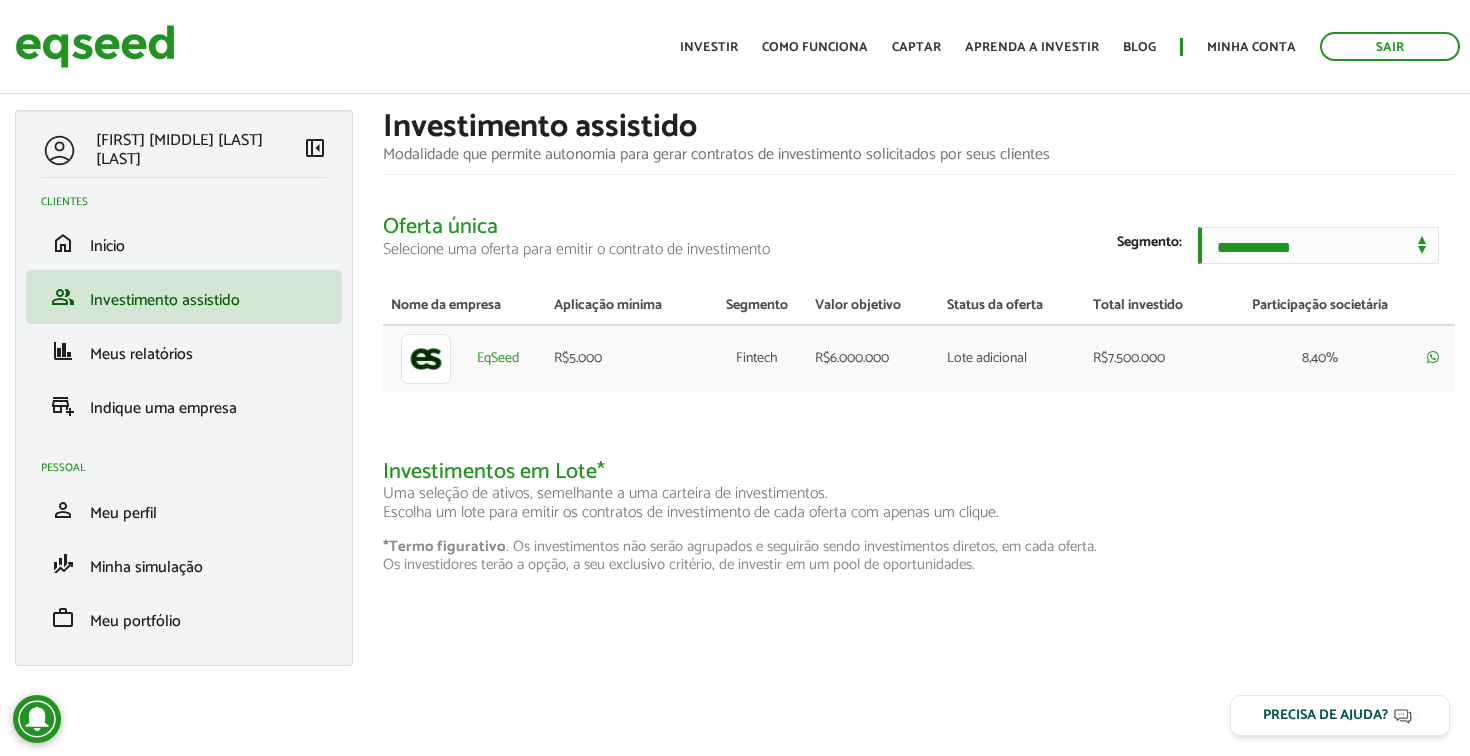 scroll, scrollTop: 0, scrollLeft: 0, axis: both 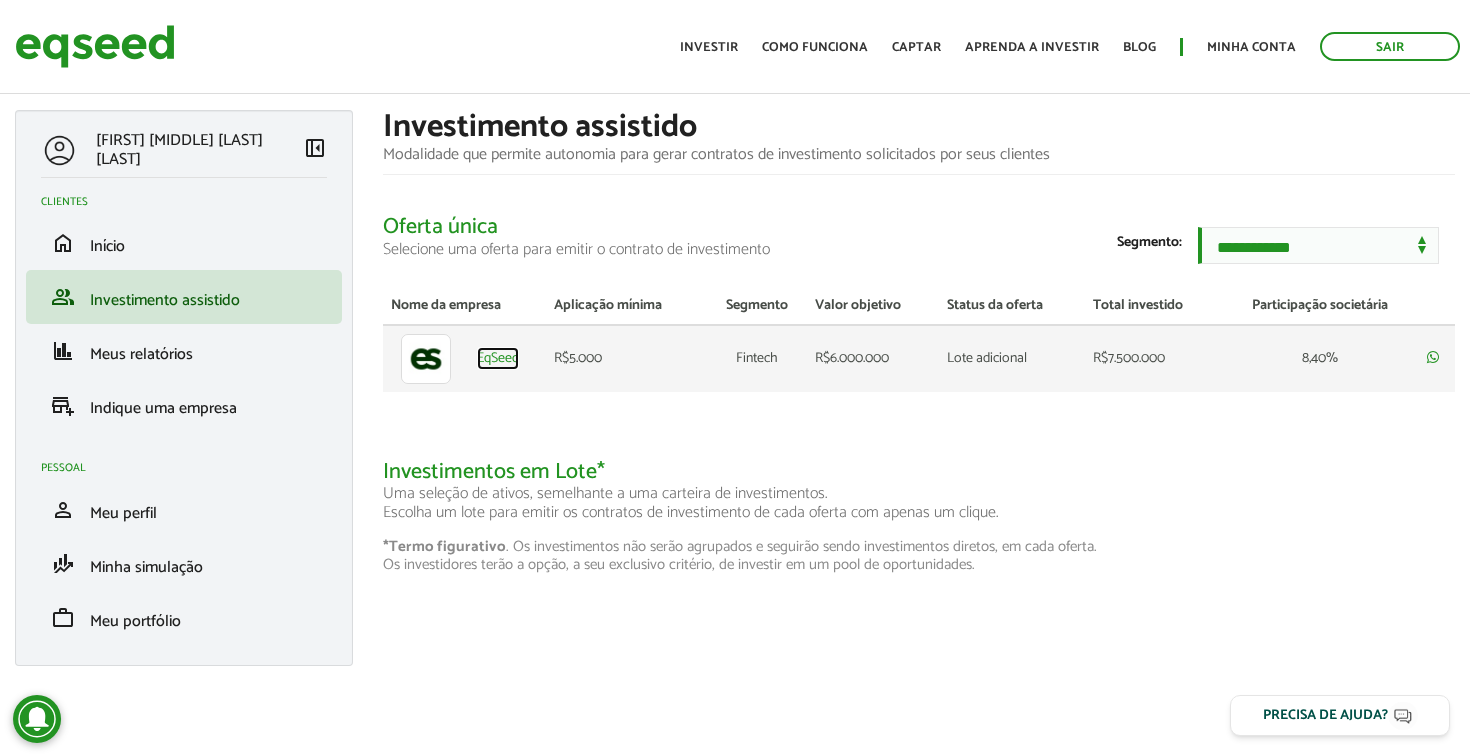 click on "EqSeed" at bounding box center [498, 359] 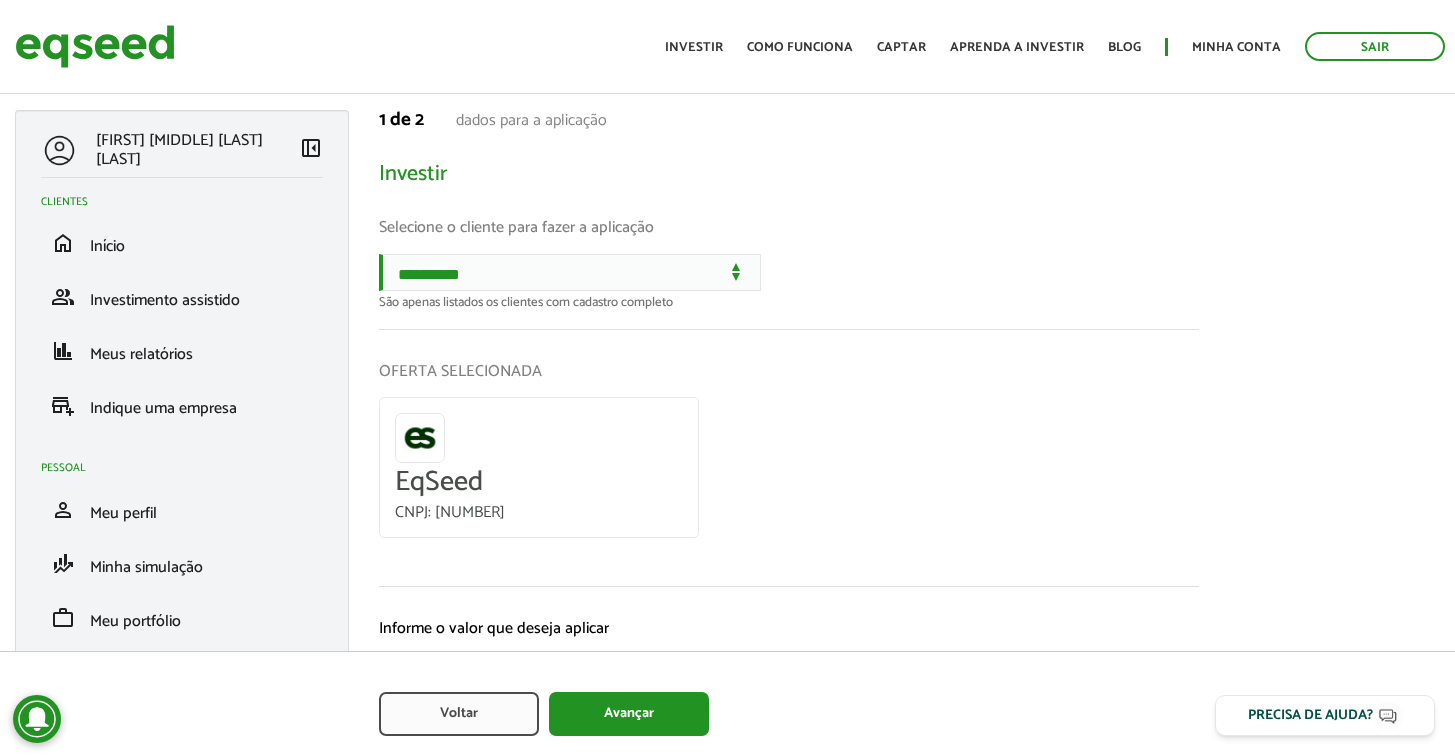 scroll, scrollTop: 0, scrollLeft: 0, axis: both 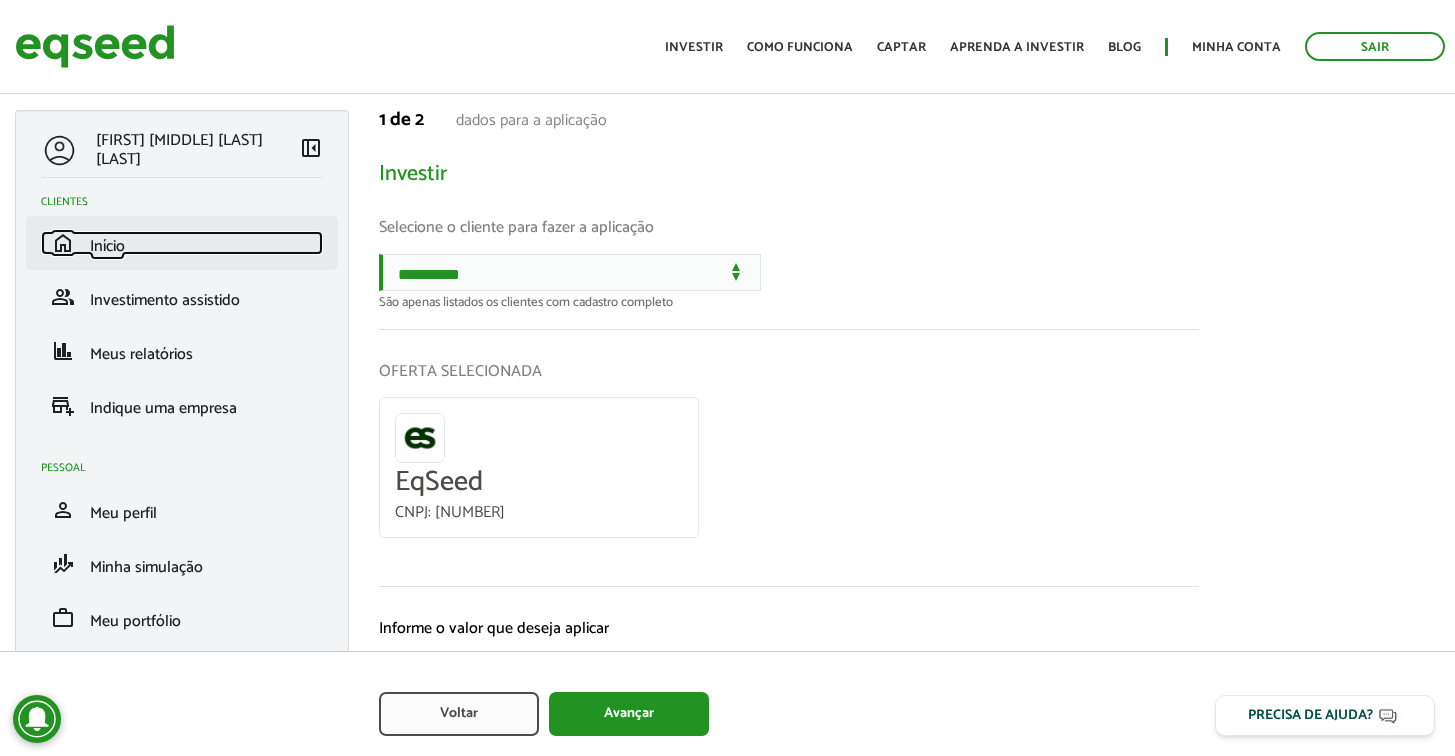 click on "Início" at bounding box center [107, 246] 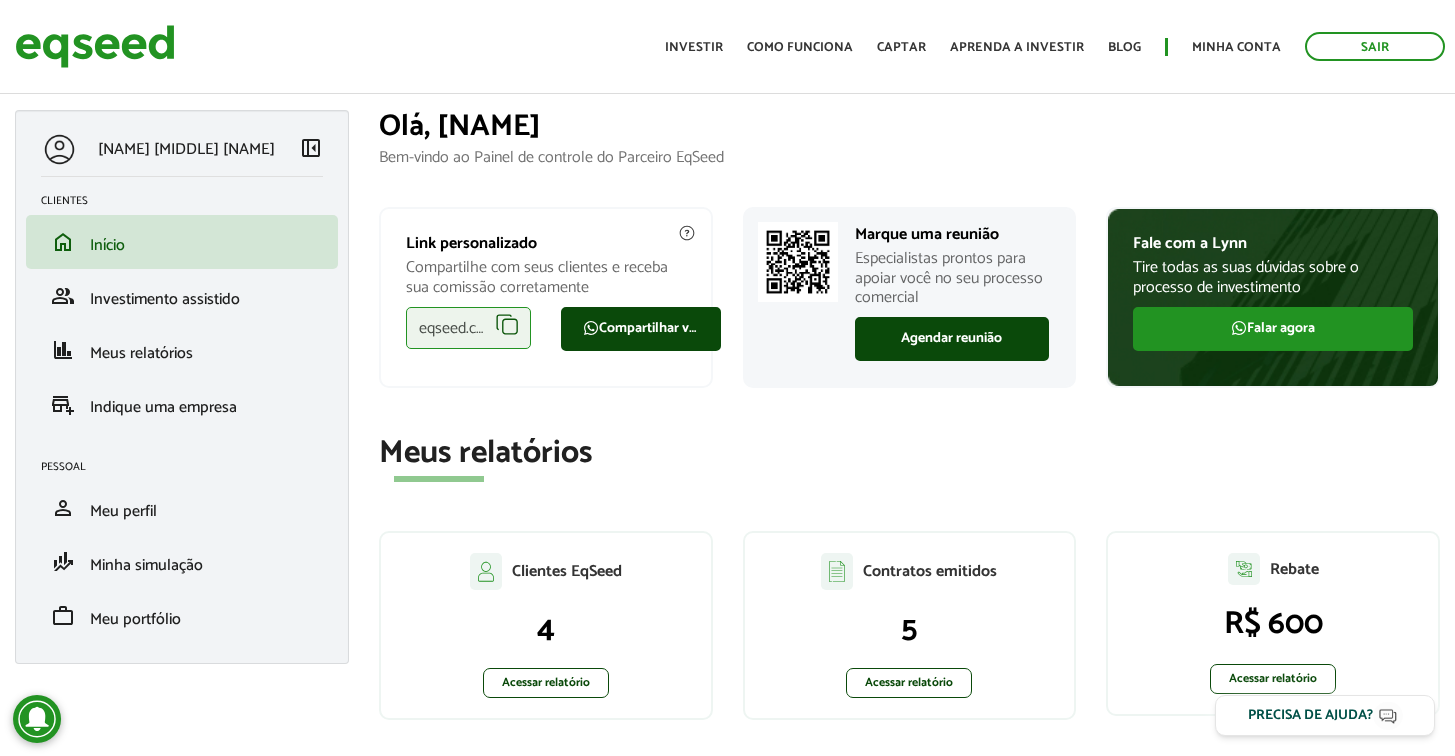 scroll, scrollTop: 0, scrollLeft: 0, axis: both 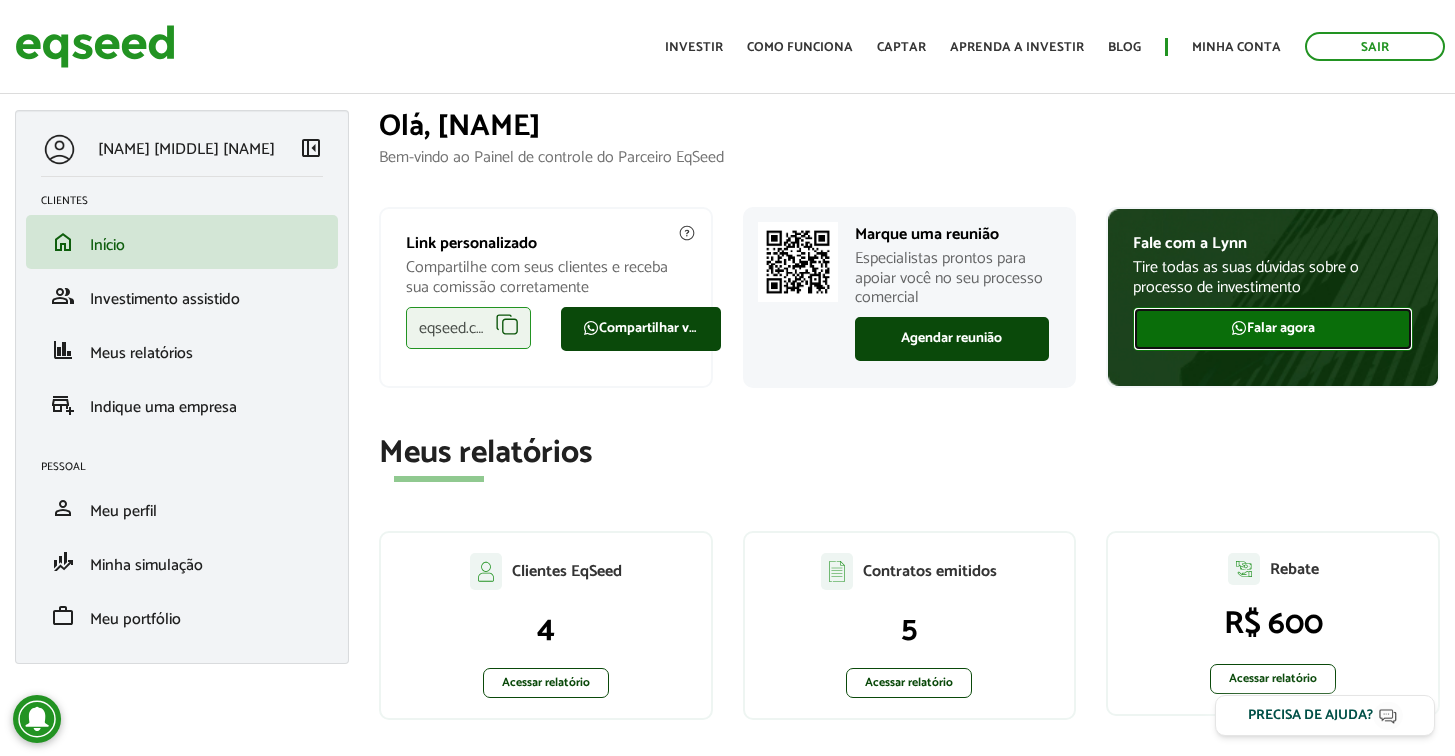click on "Falar agora" at bounding box center [1273, 329] 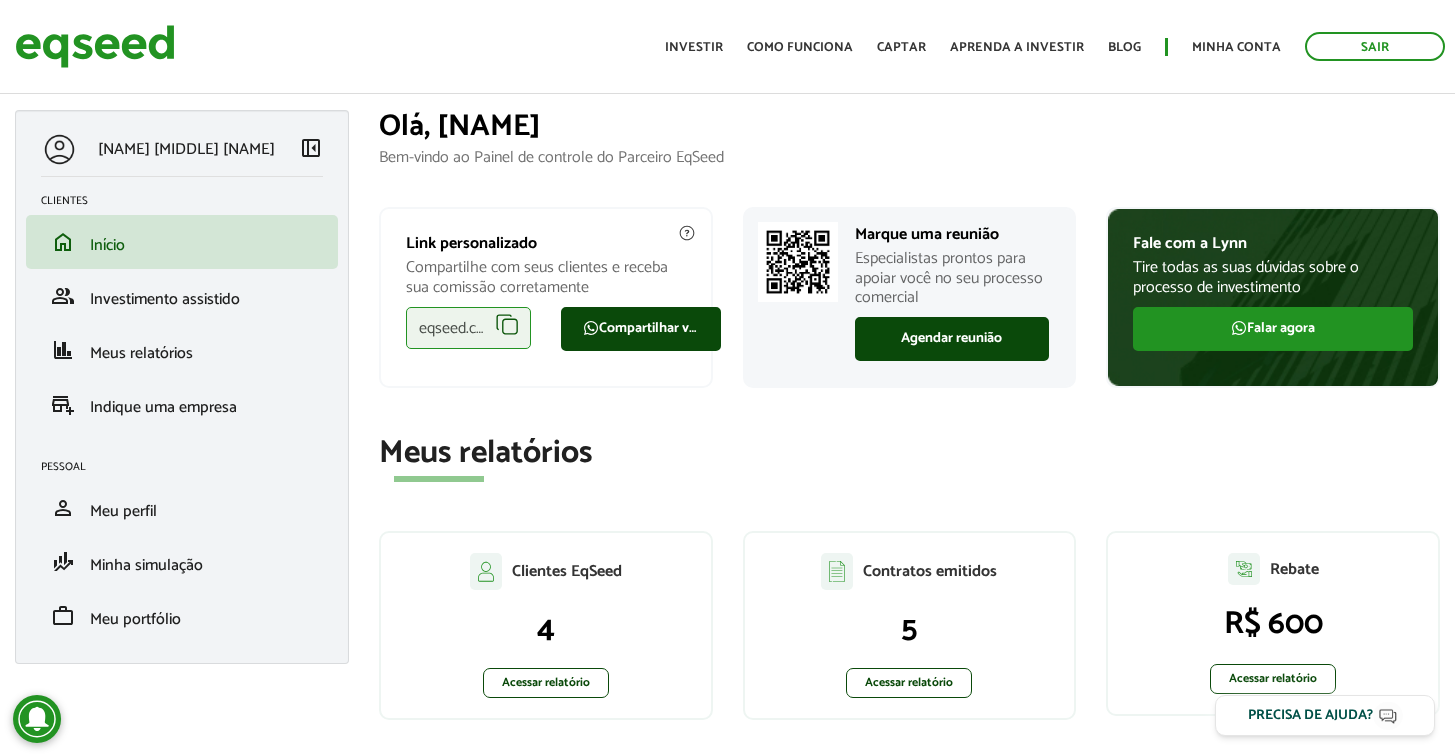click on "Meus relatórios" at bounding box center [909, 453] 